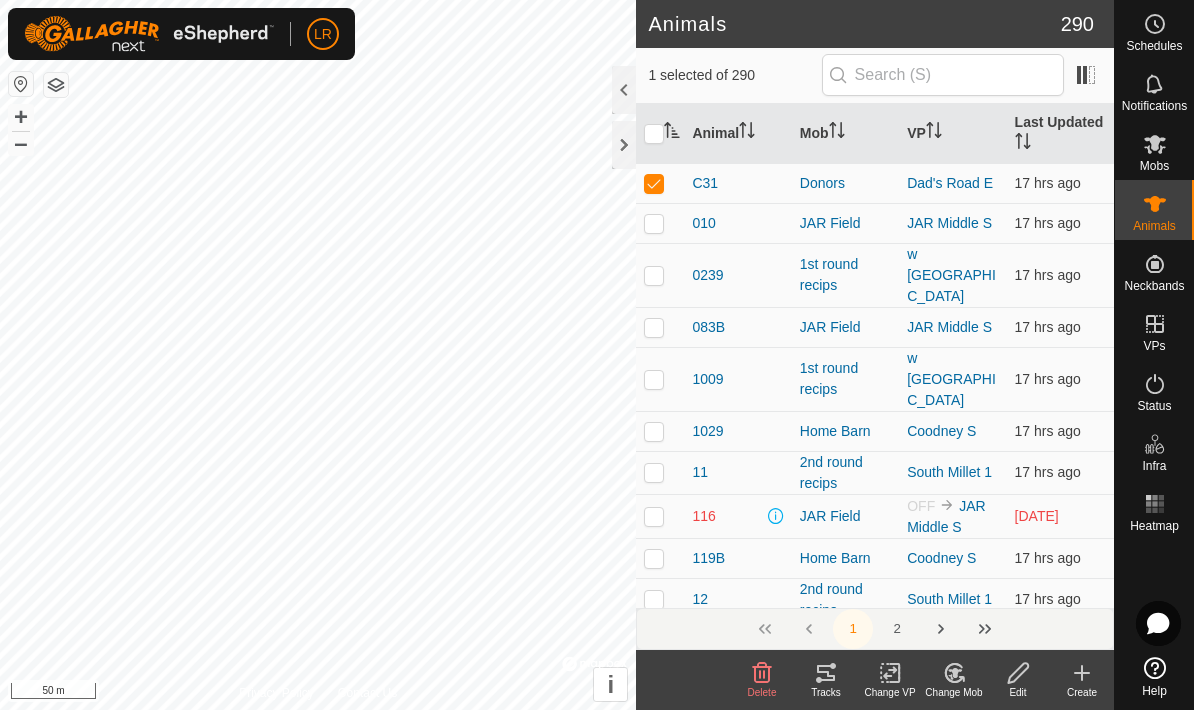scroll, scrollTop: 0, scrollLeft: 0, axis: both 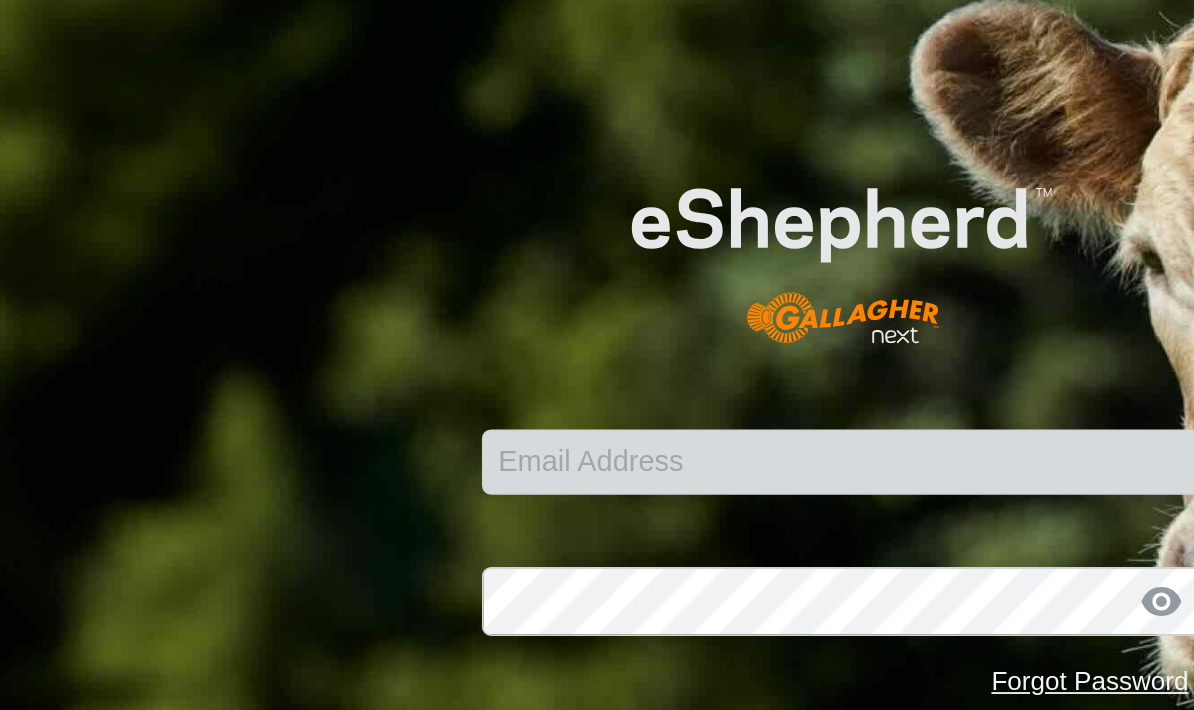 click on "Email Address" 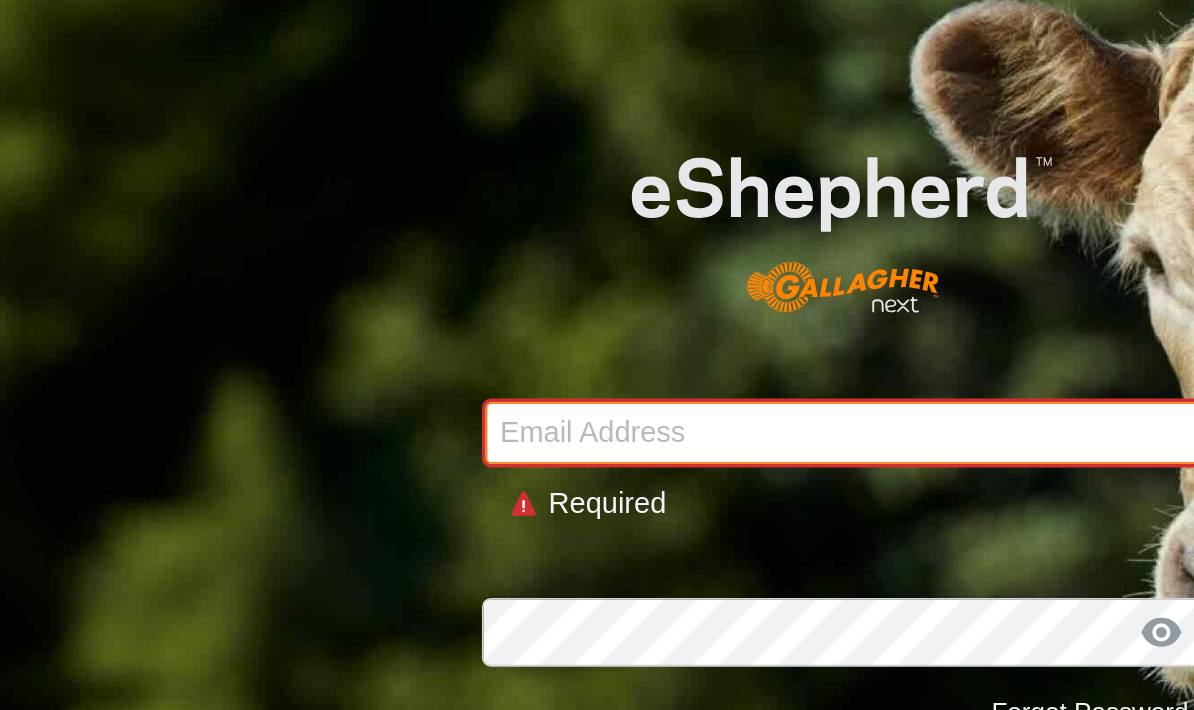 type on "[EMAIL_ADDRESS][DOMAIN_NAME]" 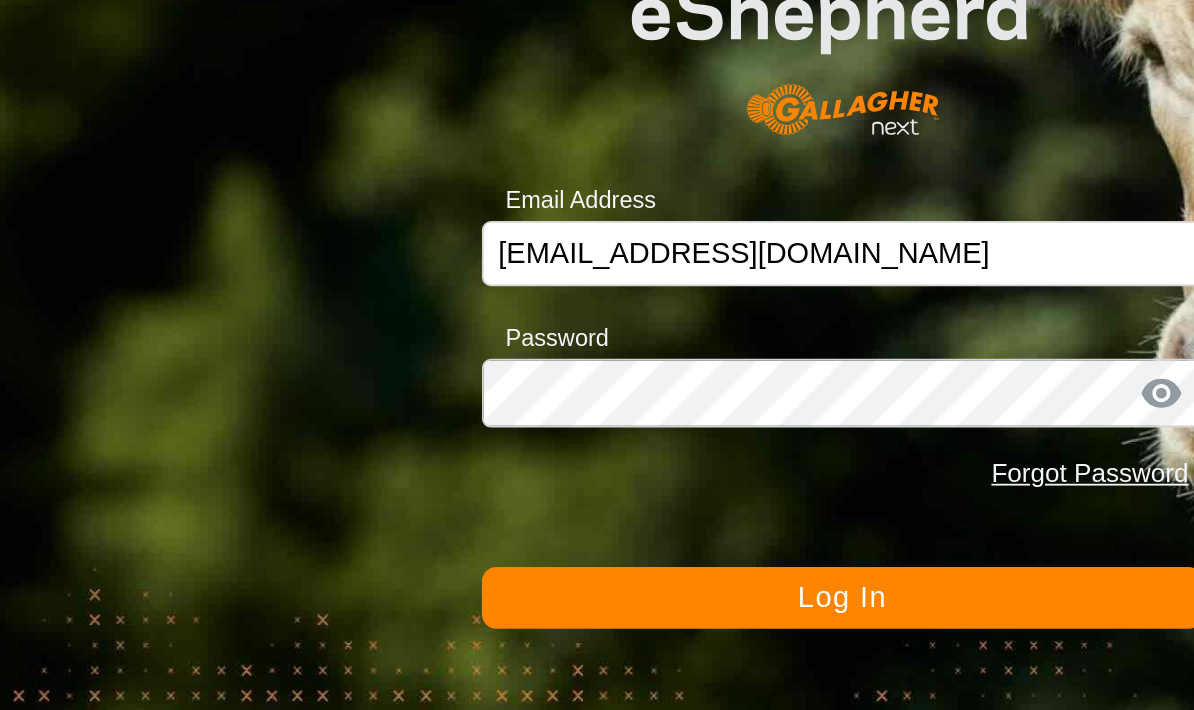 click on "Log In" 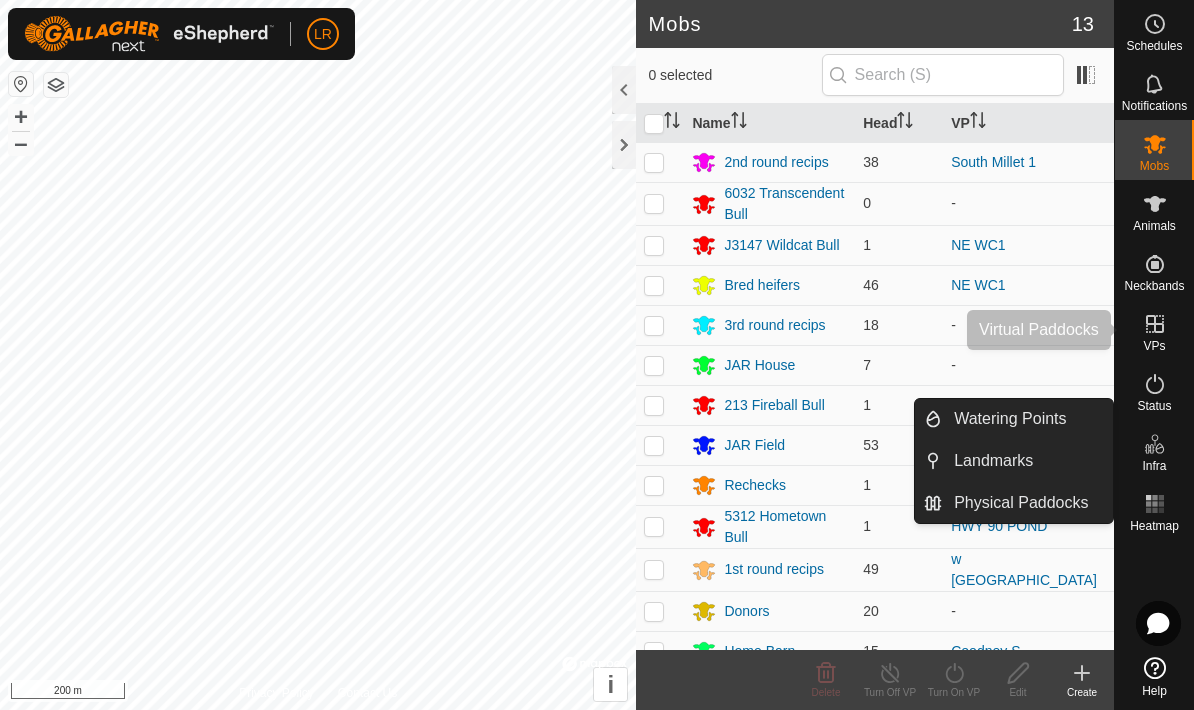 click on "VPs" at bounding box center (1154, 346) 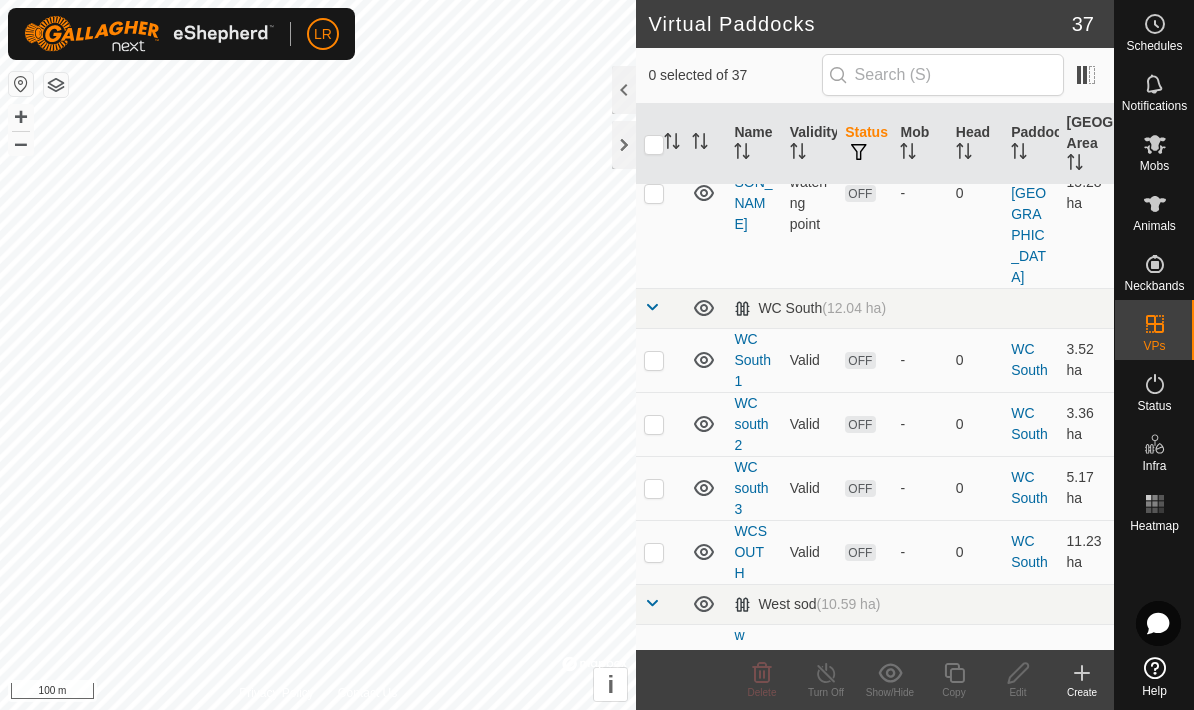 scroll, scrollTop: 2564, scrollLeft: 0, axis: vertical 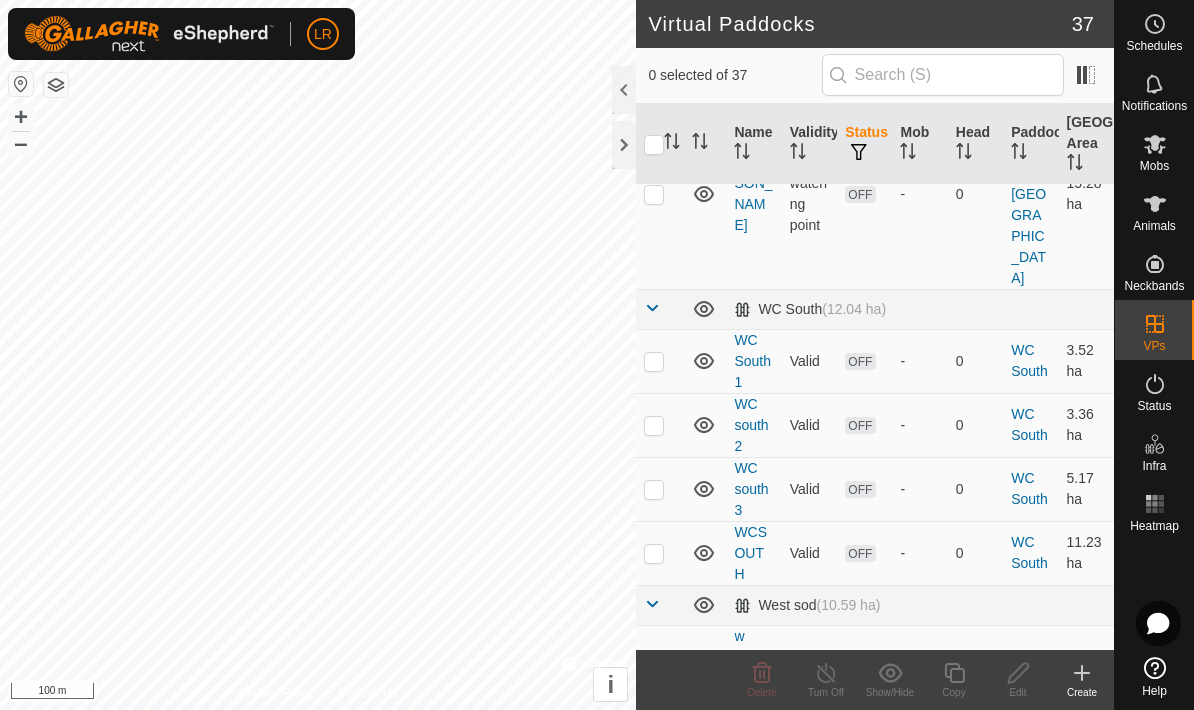 click at bounding box center [654, 889] 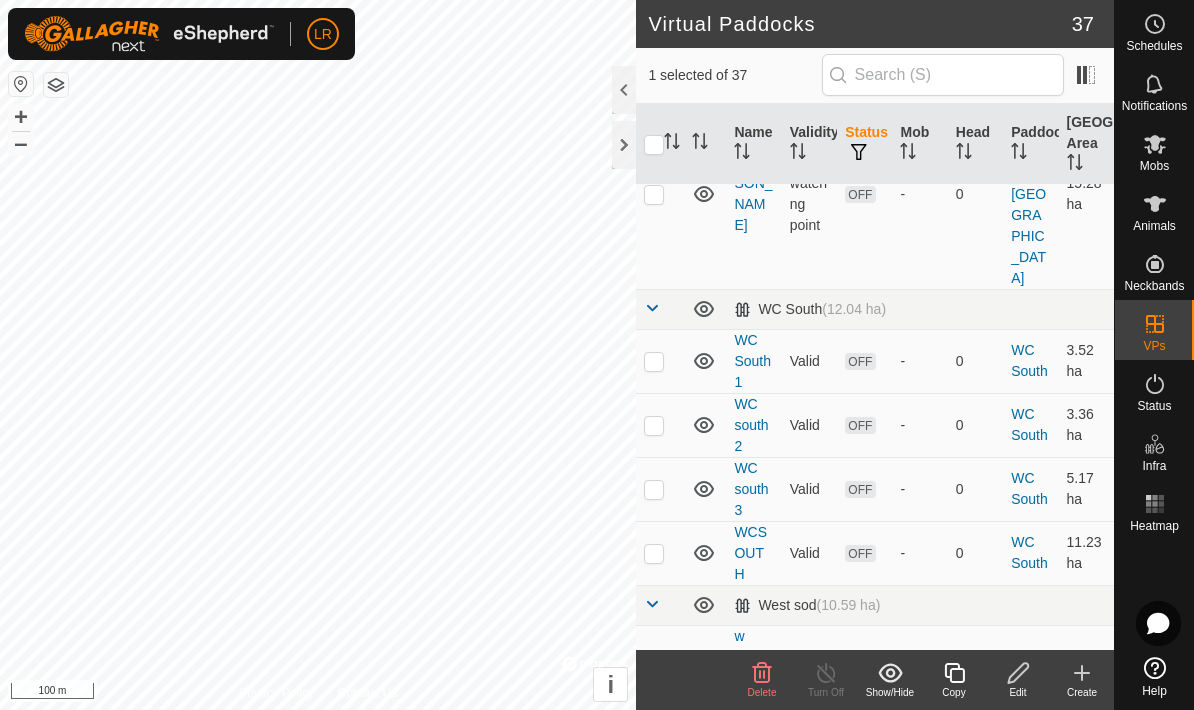 click on "Edit" 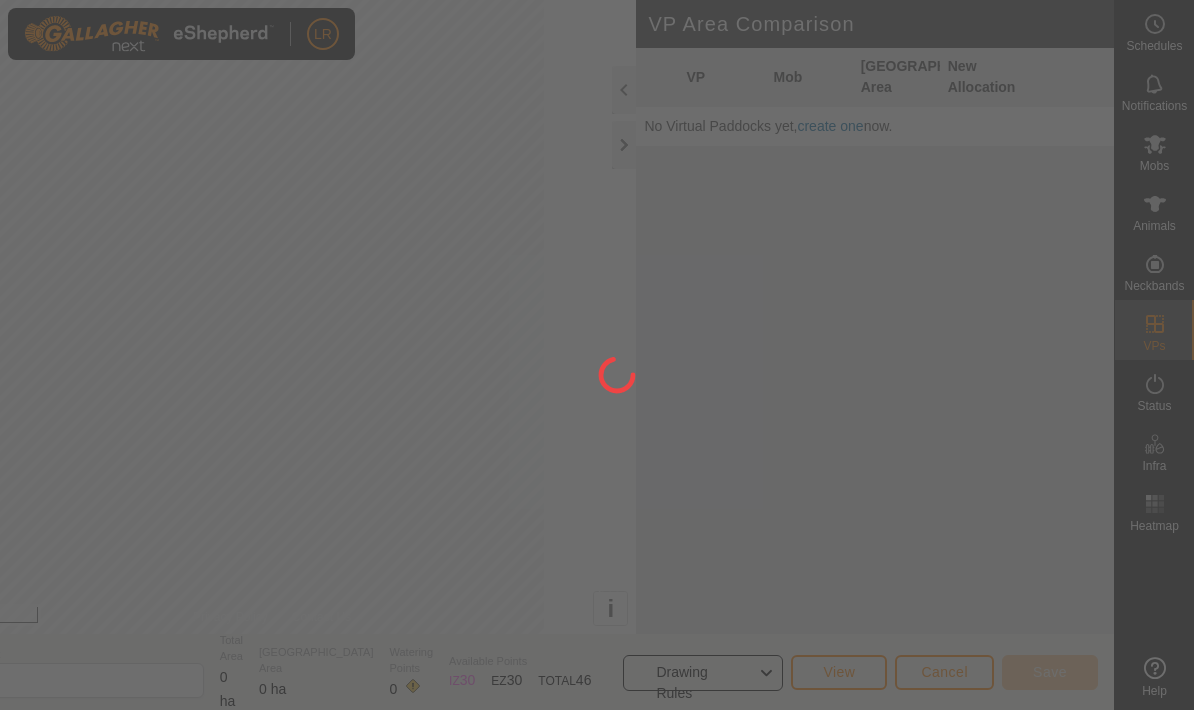 scroll, scrollTop: 200, scrollLeft: 286, axis: both 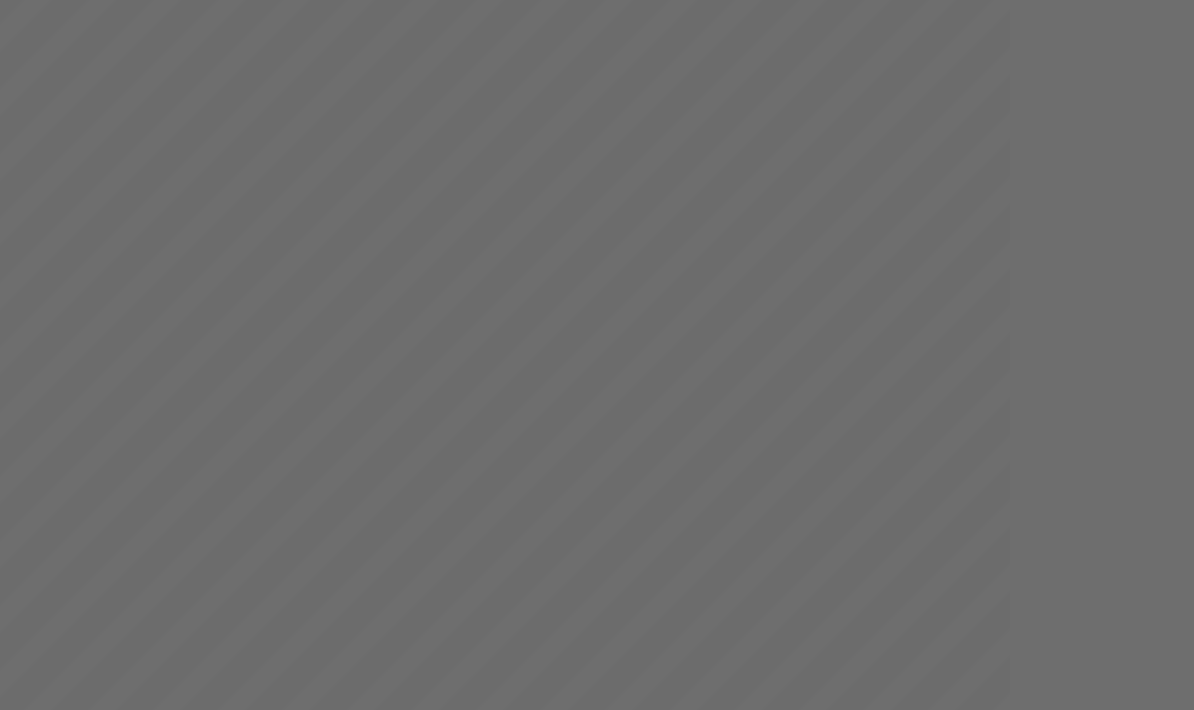 type on "Dad's Road E" 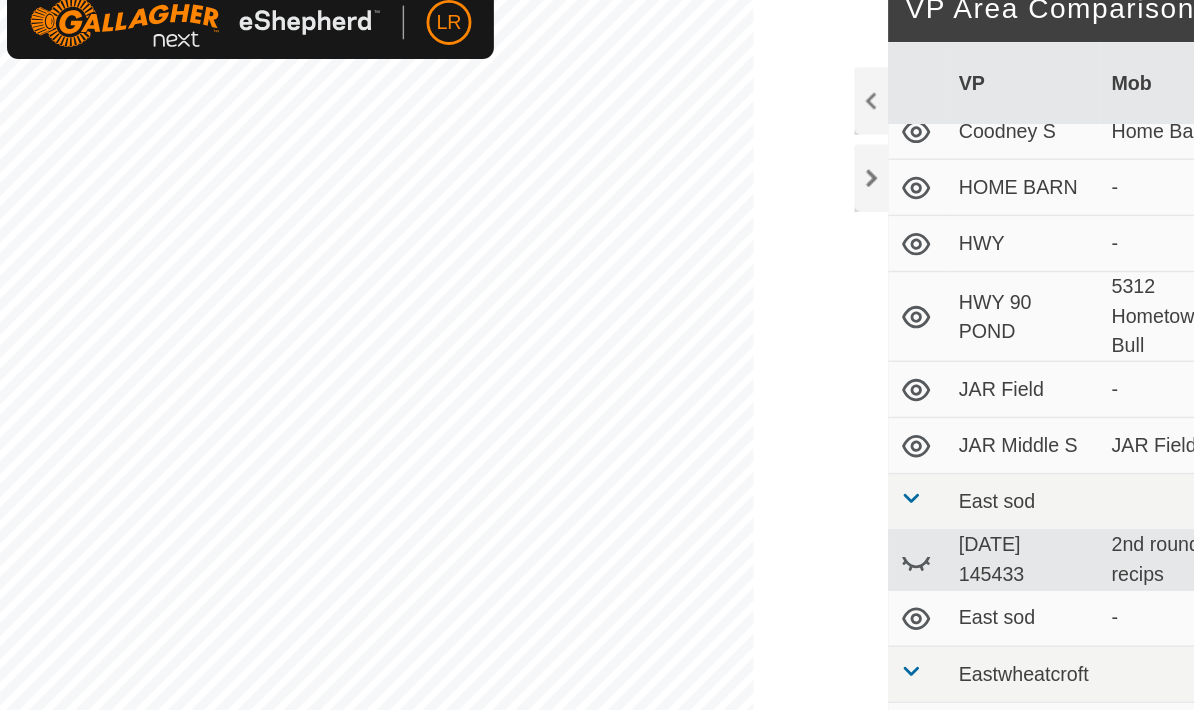 scroll, scrollTop: 51, scrollLeft: 0, axis: vertical 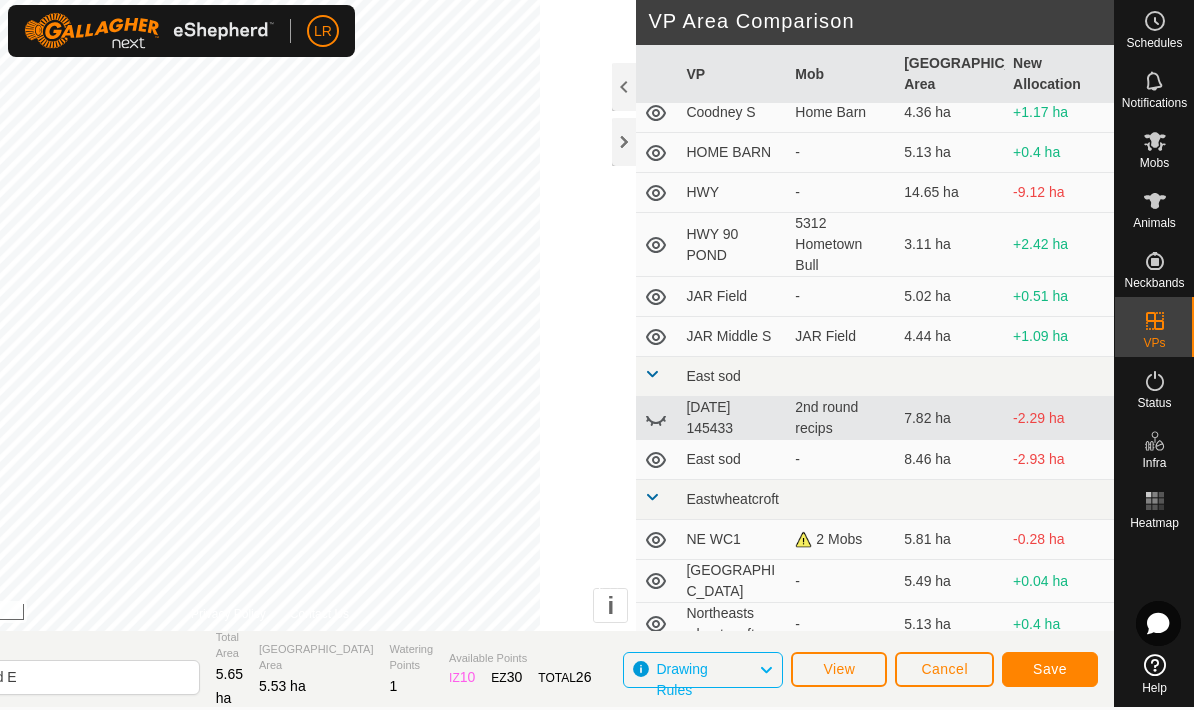 click on "Save" 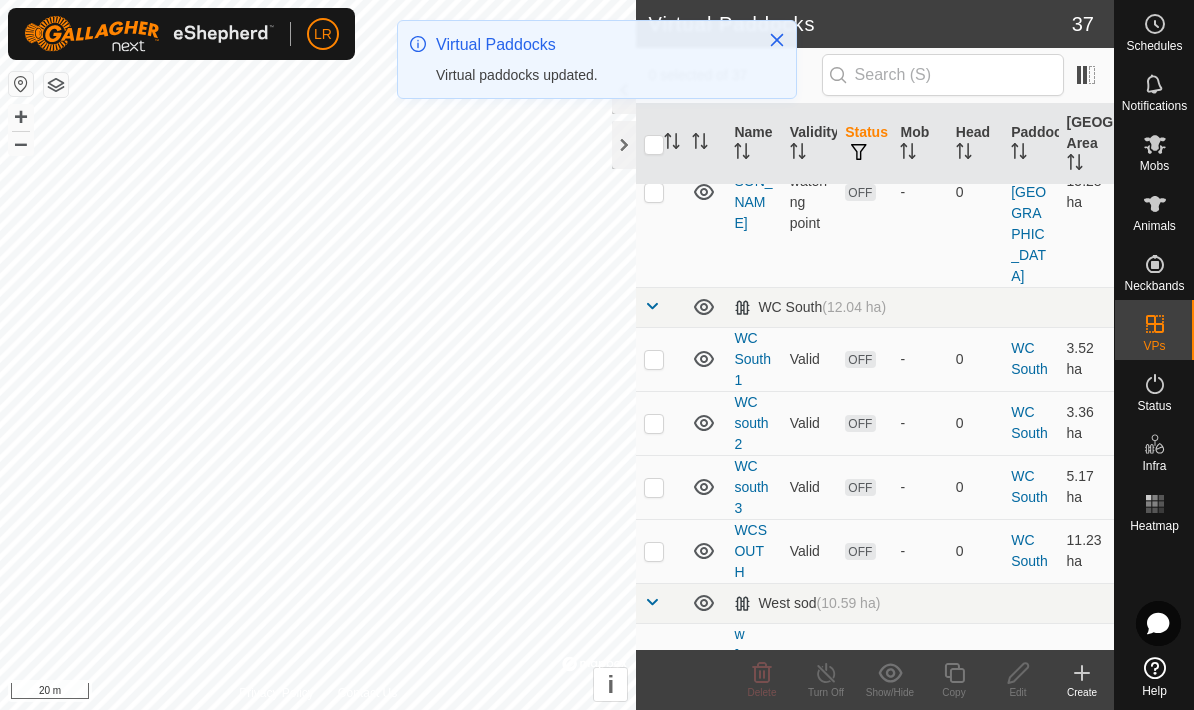 scroll, scrollTop: 2564, scrollLeft: 0, axis: vertical 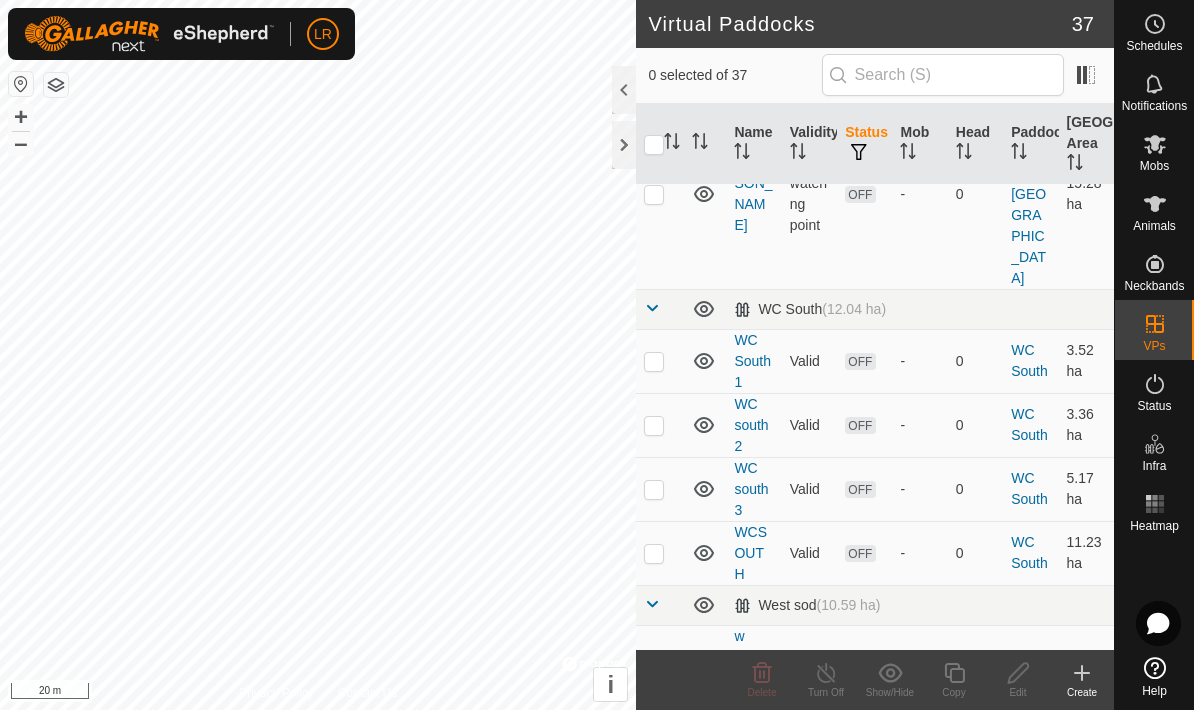 click at bounding box center [654, 942] 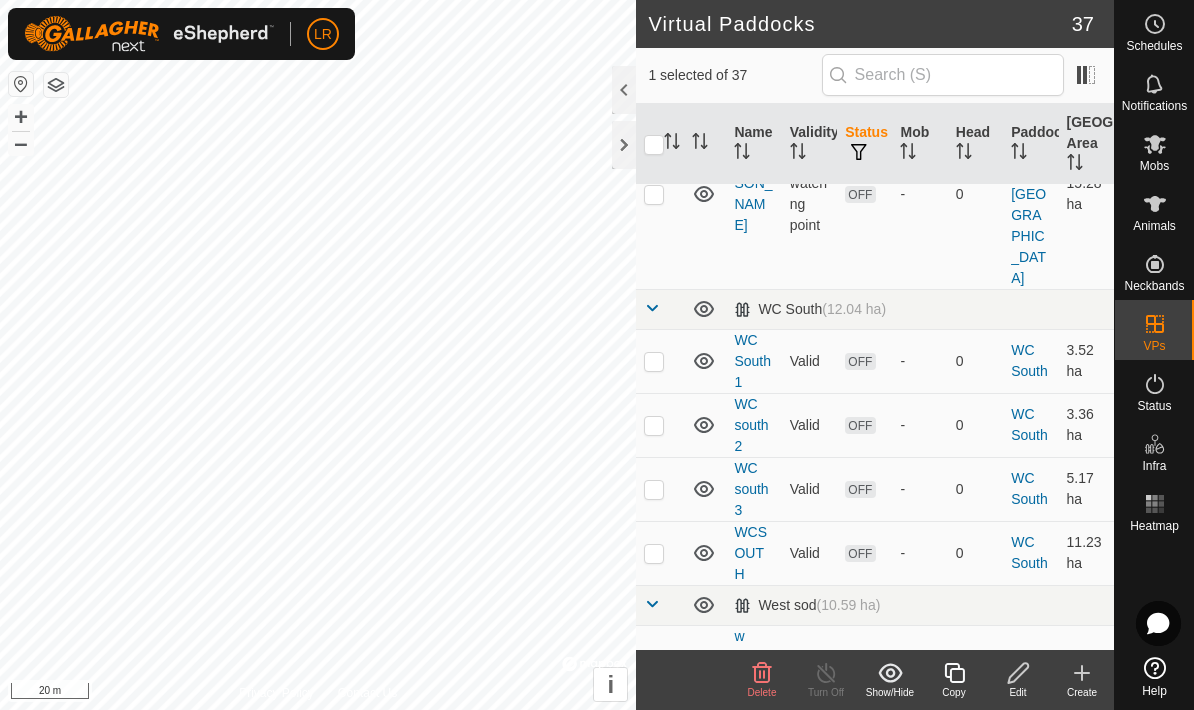 click 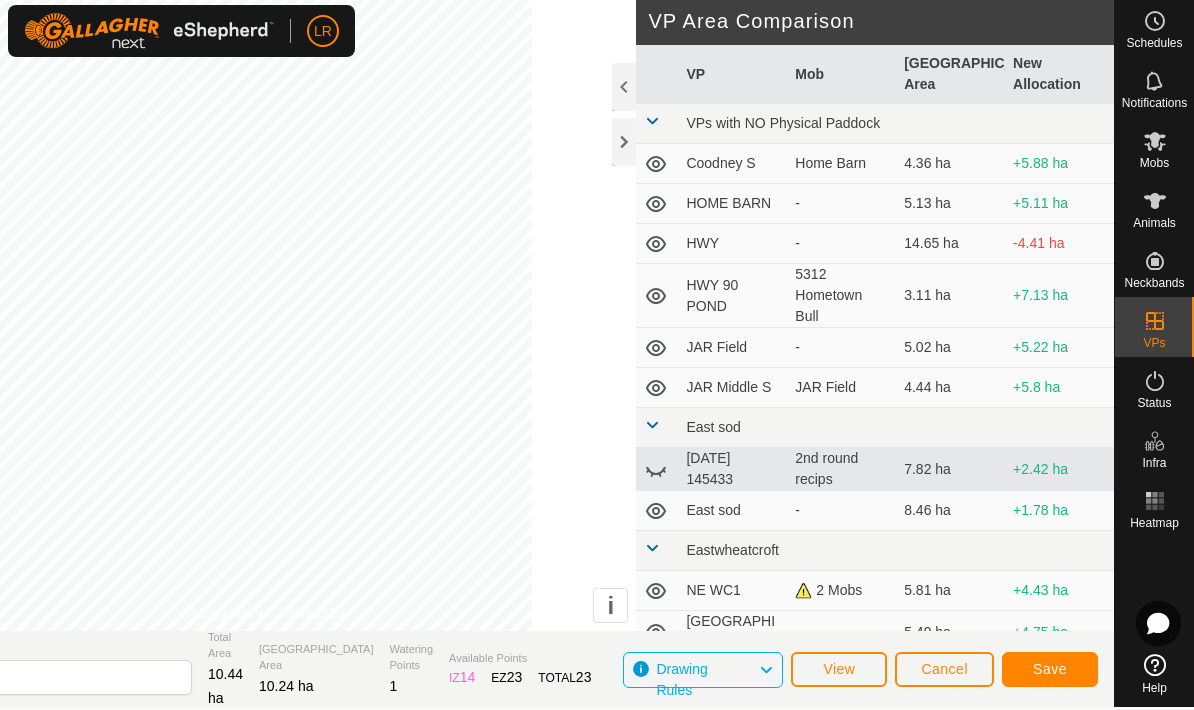 click on "Save" 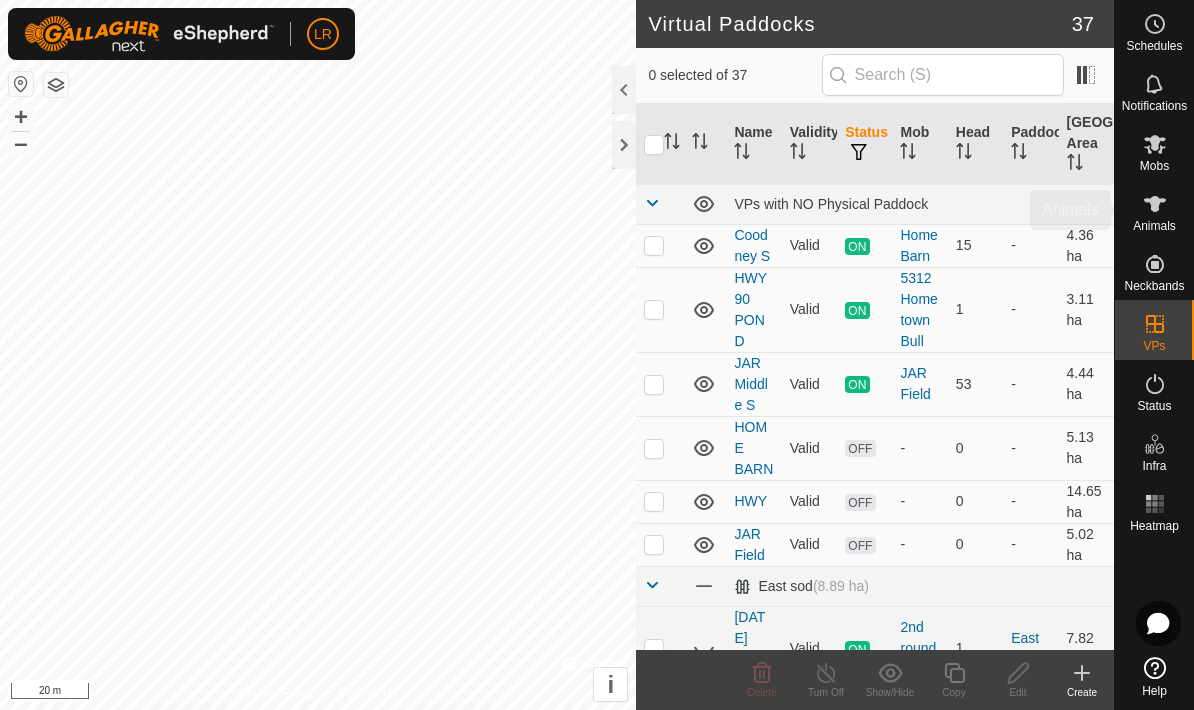 click 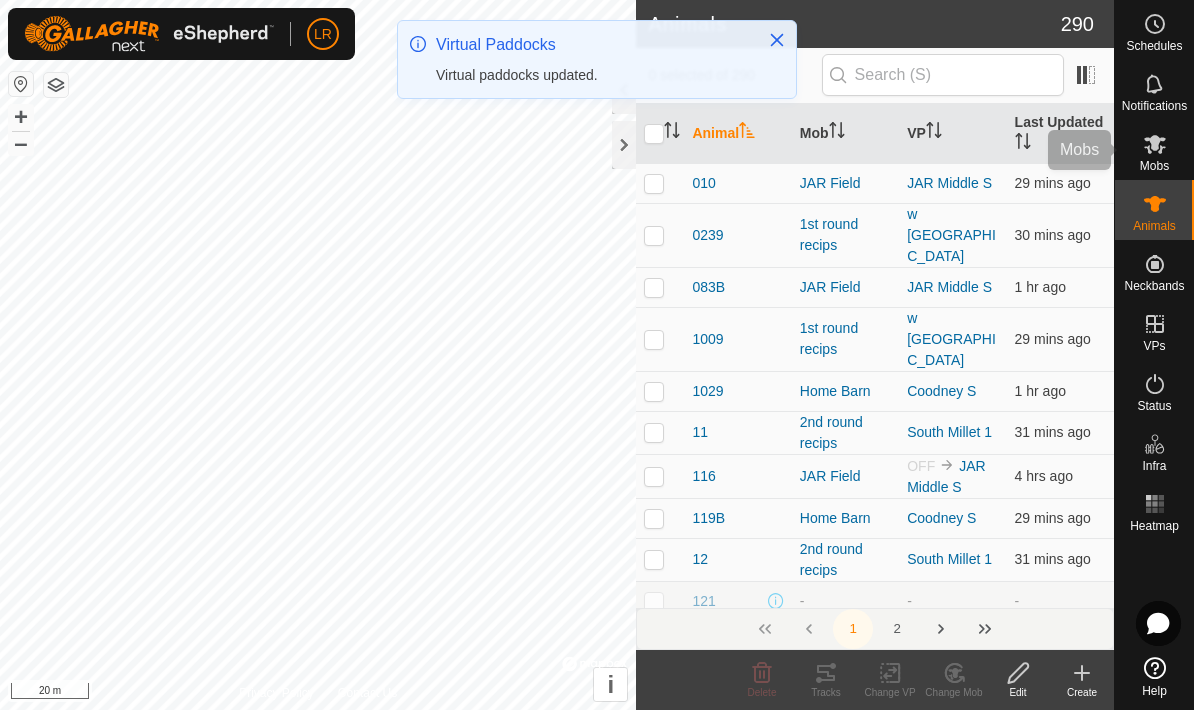 click 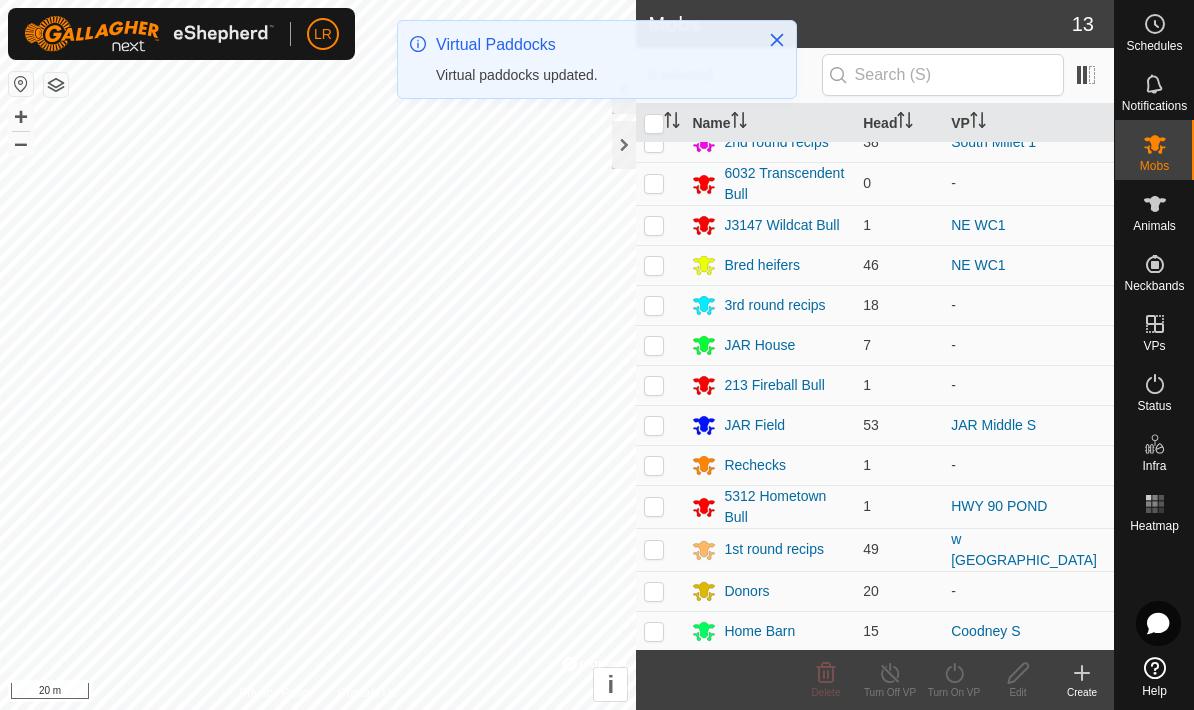 scroll, scrollTop: 19, scrollLeft: 0, axis: vertical 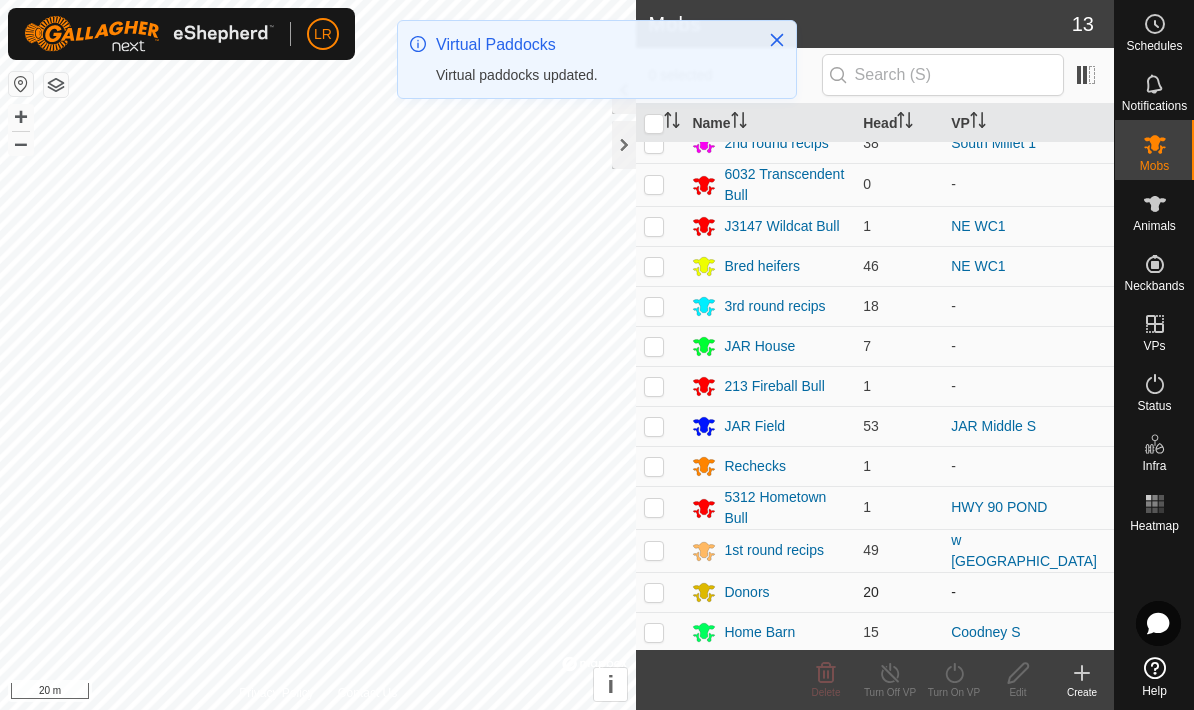 click at bounding box center (660, 592) 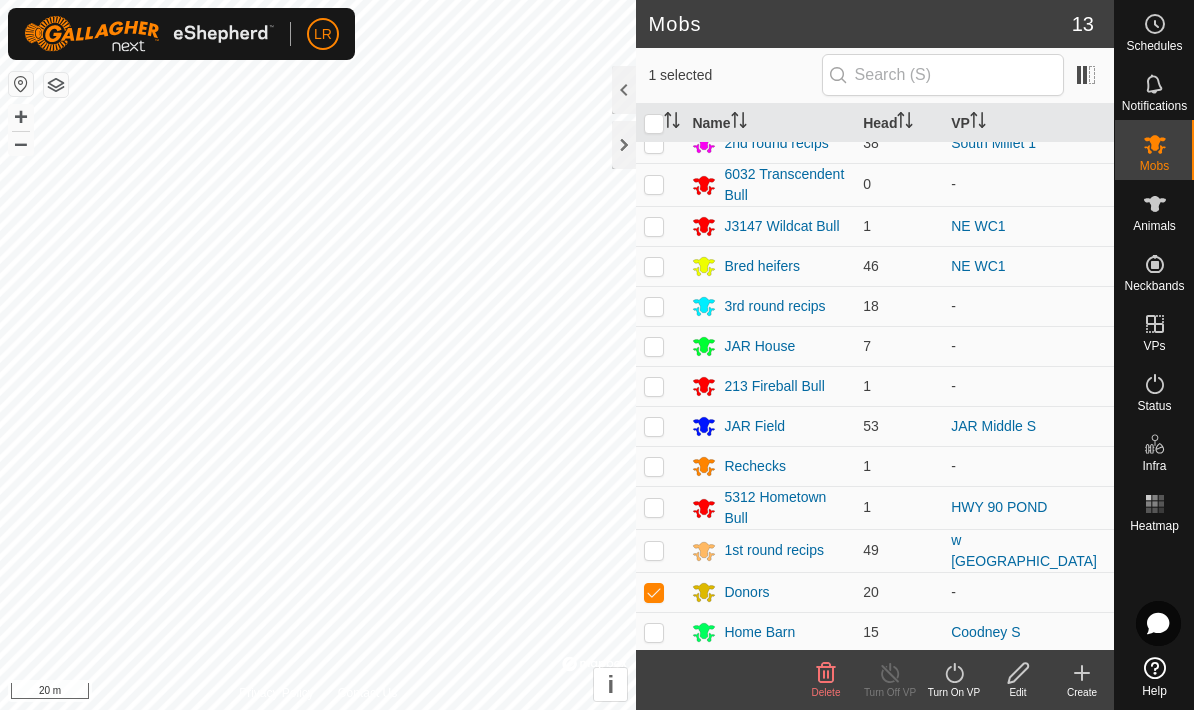 click on "Turn On VP" 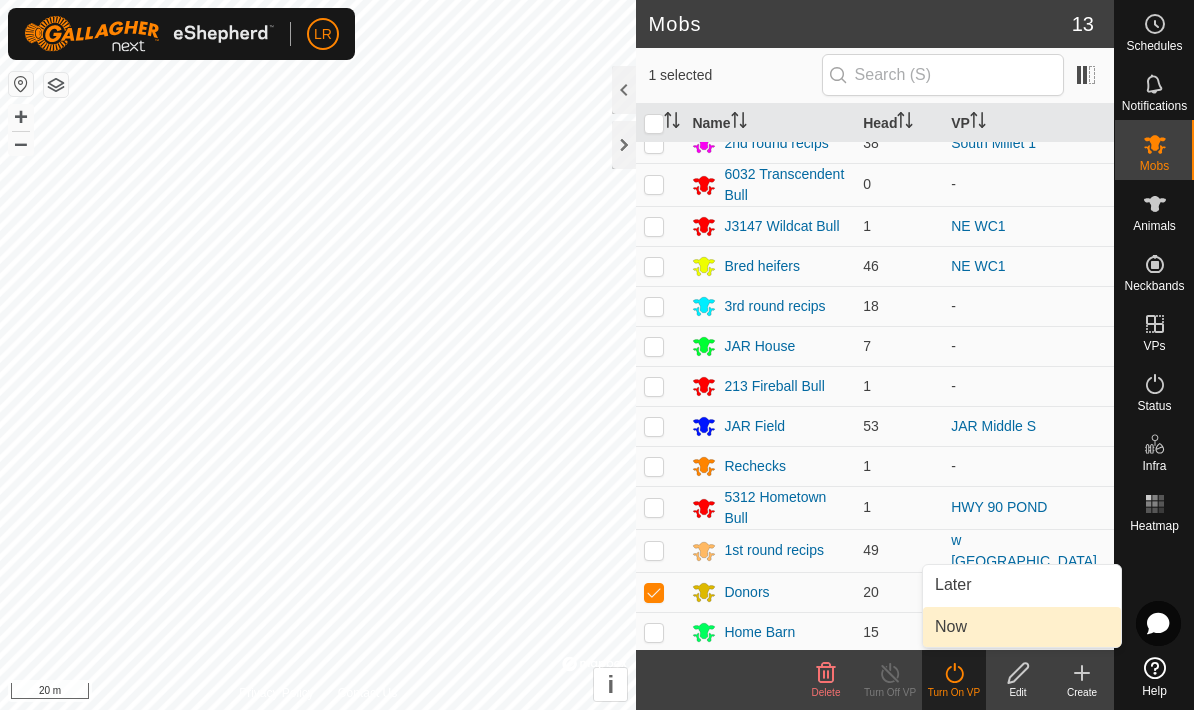 click on "Now" at bounding box center (1022, 627) 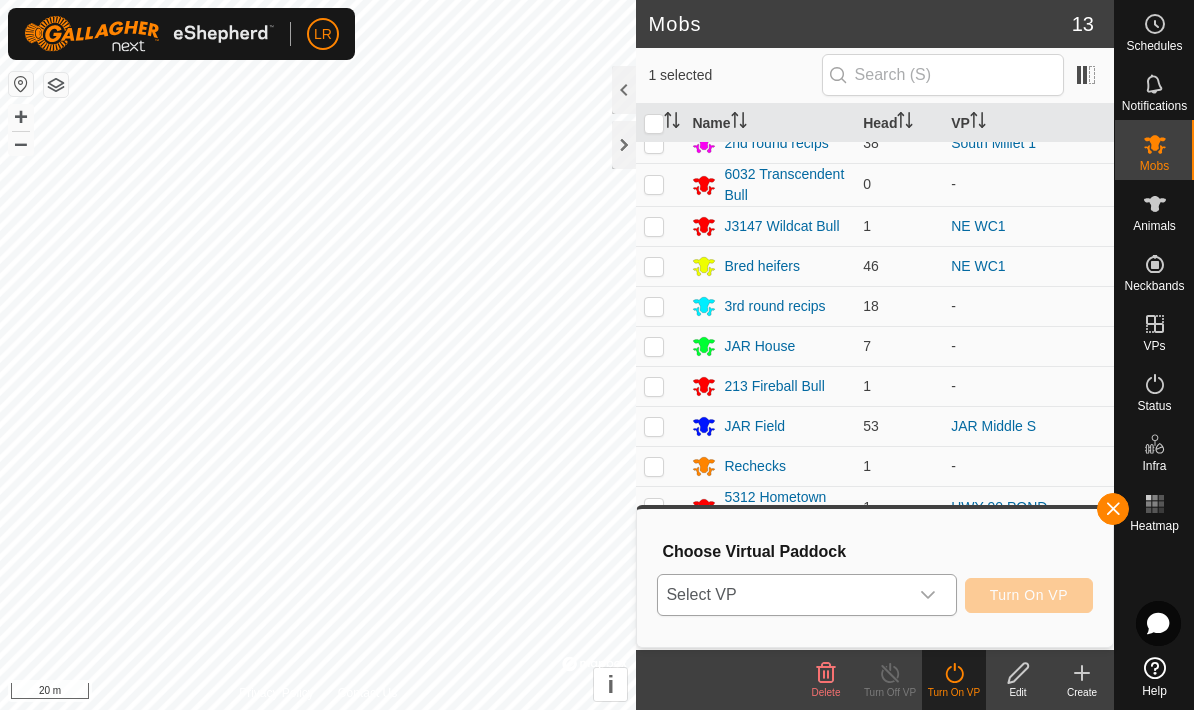 click on "Select VP" at bounding box center (782, 595) 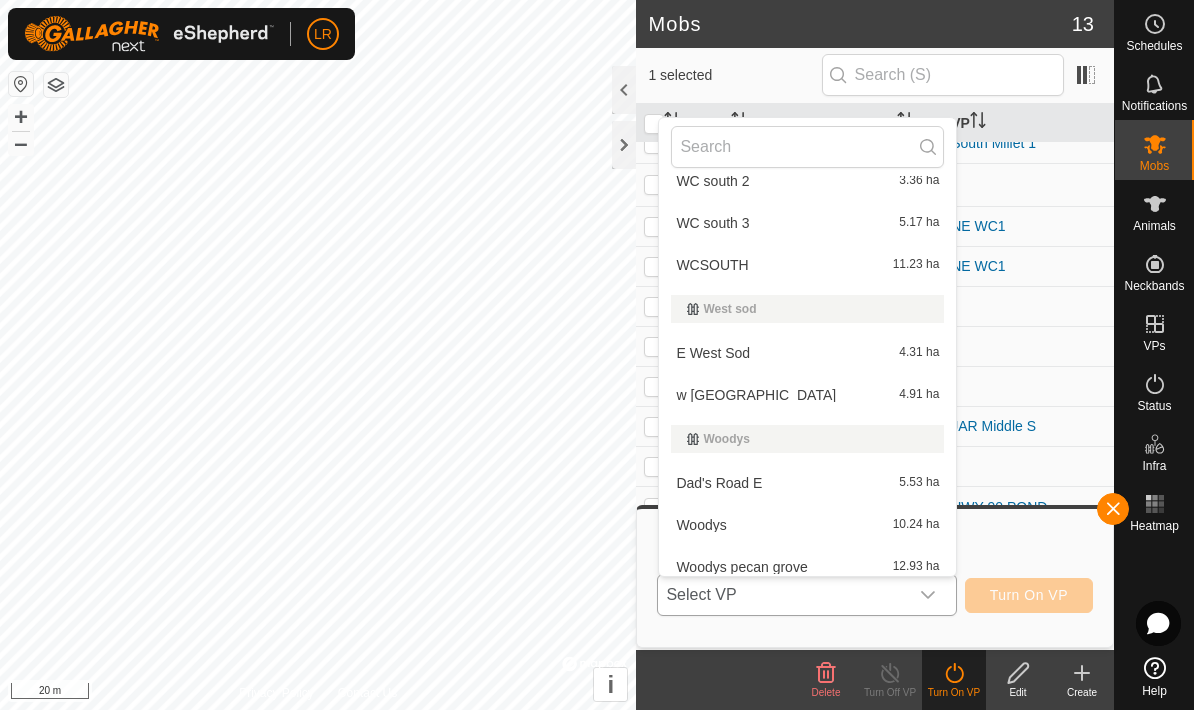 scroll, scrollTop: 1888, scrollLeft: 0, axis: vertical 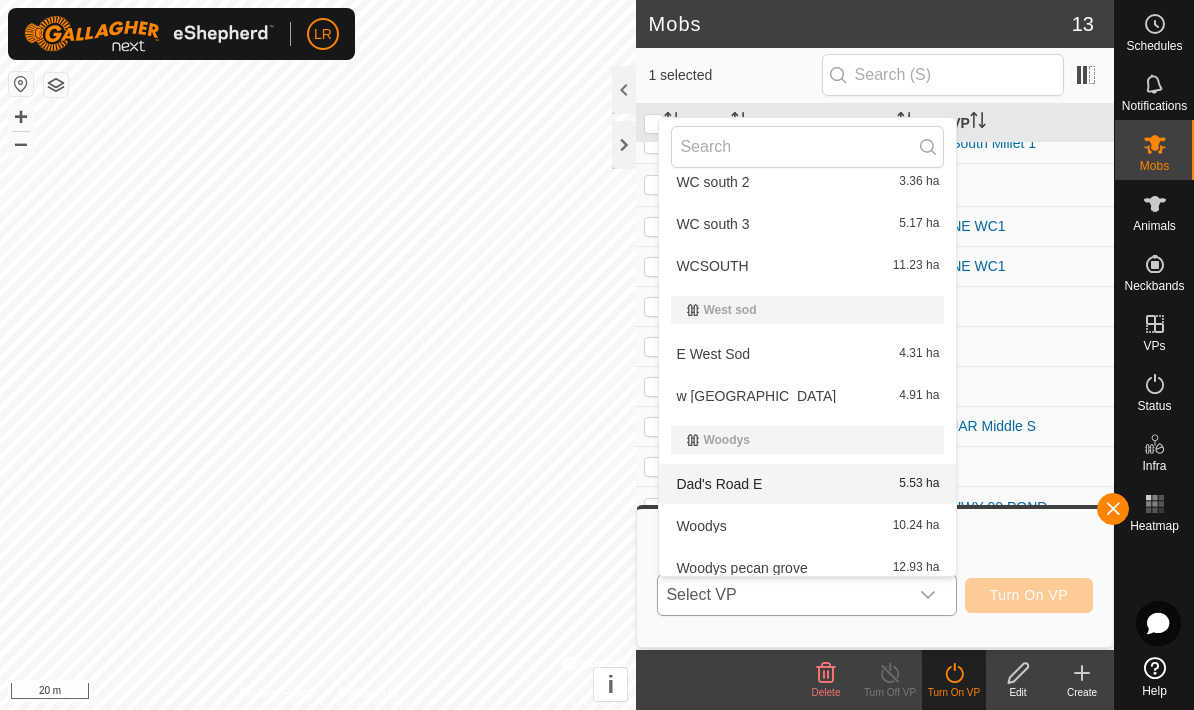 click on "Dad's Road E  5.53 ha" at bounding box center (807, 484) 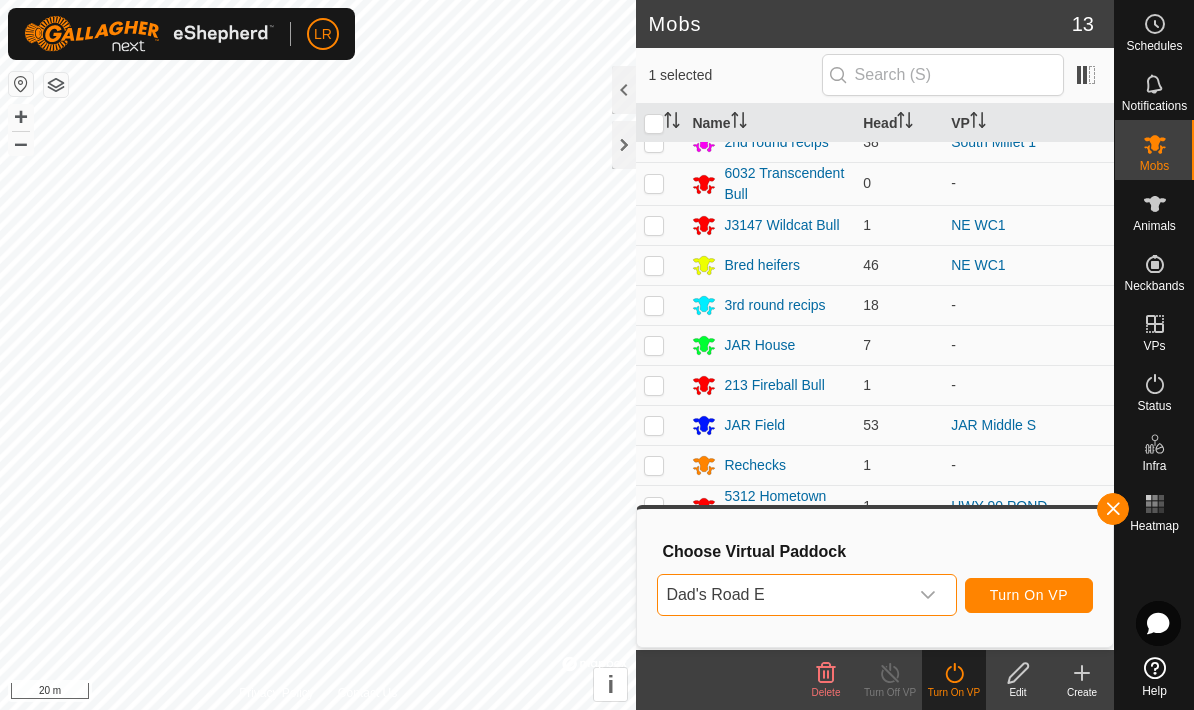 scroll, scrollTop: 19, scrollLeft: 0, axis: vertical 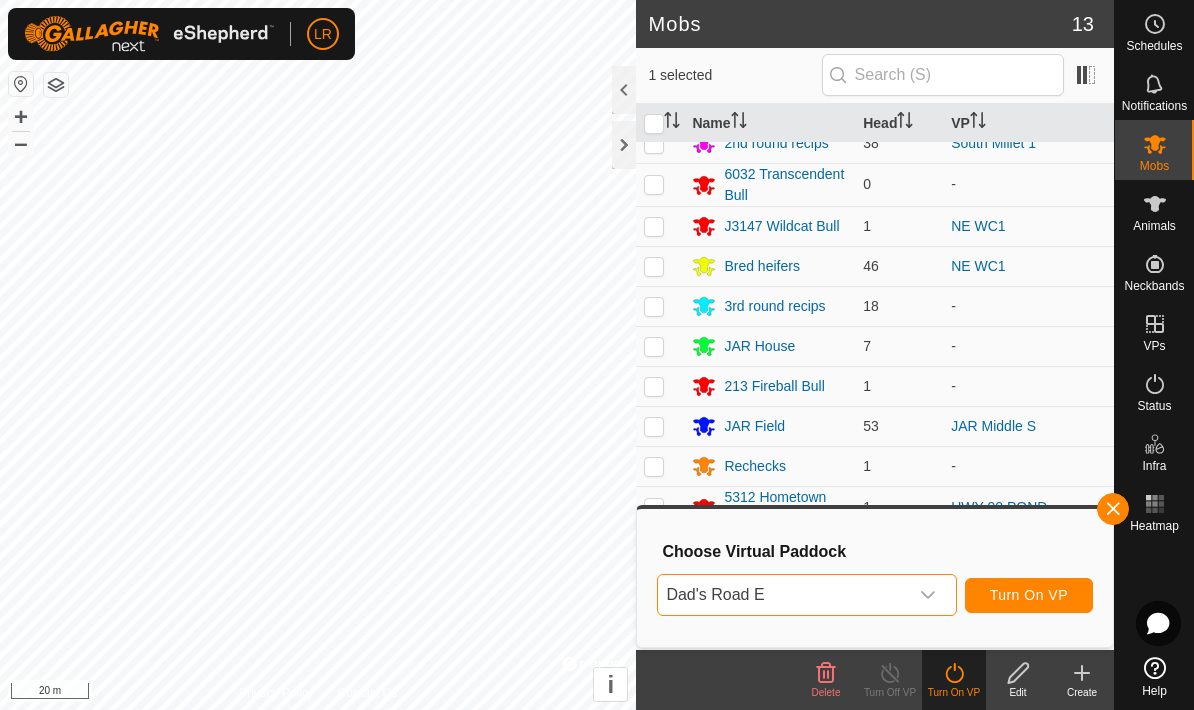 click on "Turn On VP" at bounding box center [1029, 595] 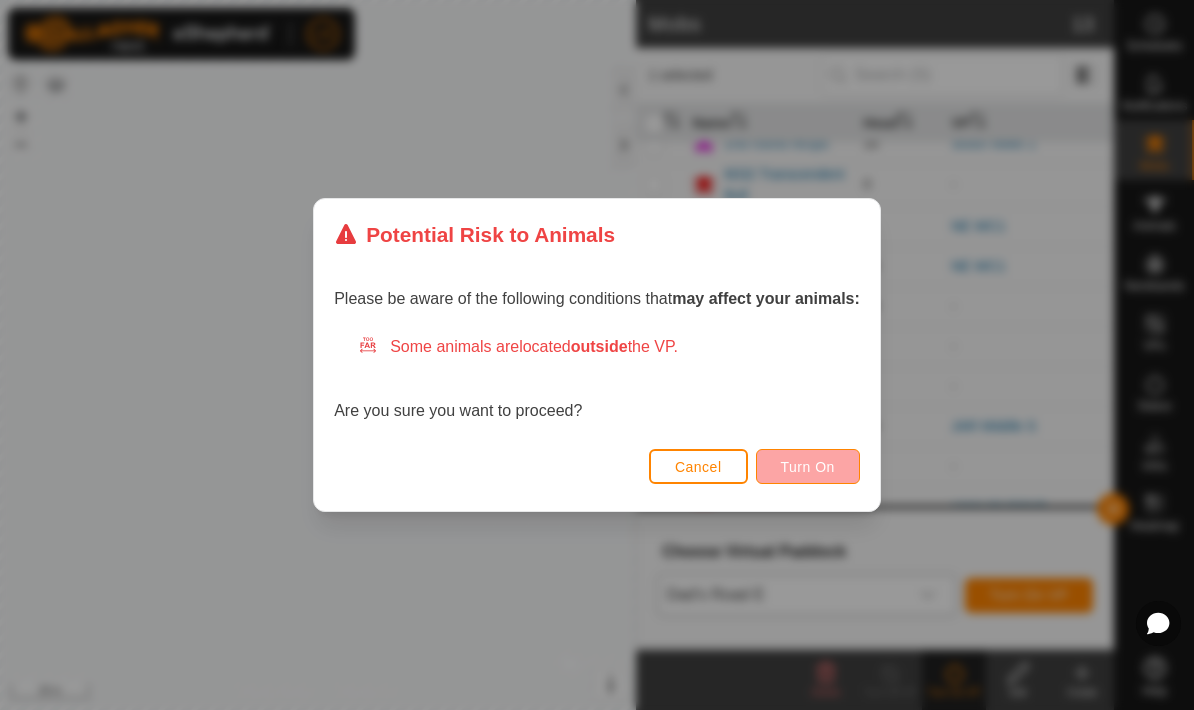 click on "Turn On" at bounding box center (808, 466) 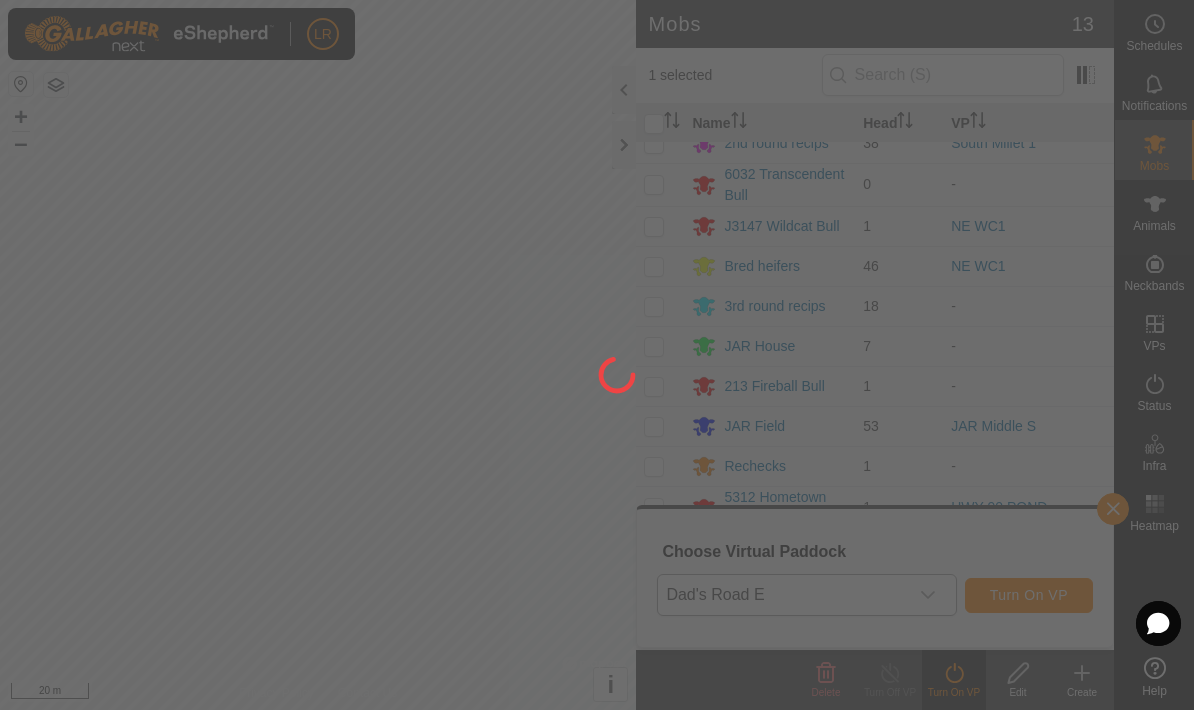 click 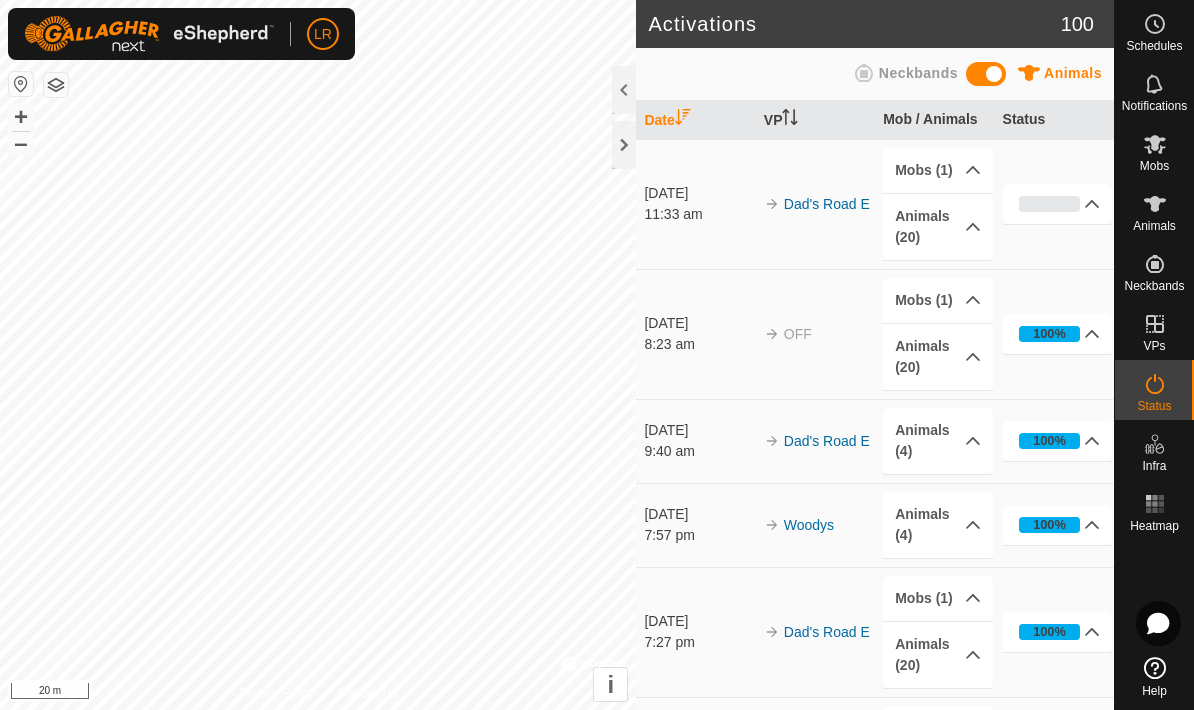 click on "[DATE] 11:33 am" at bounding box center [695, 204] 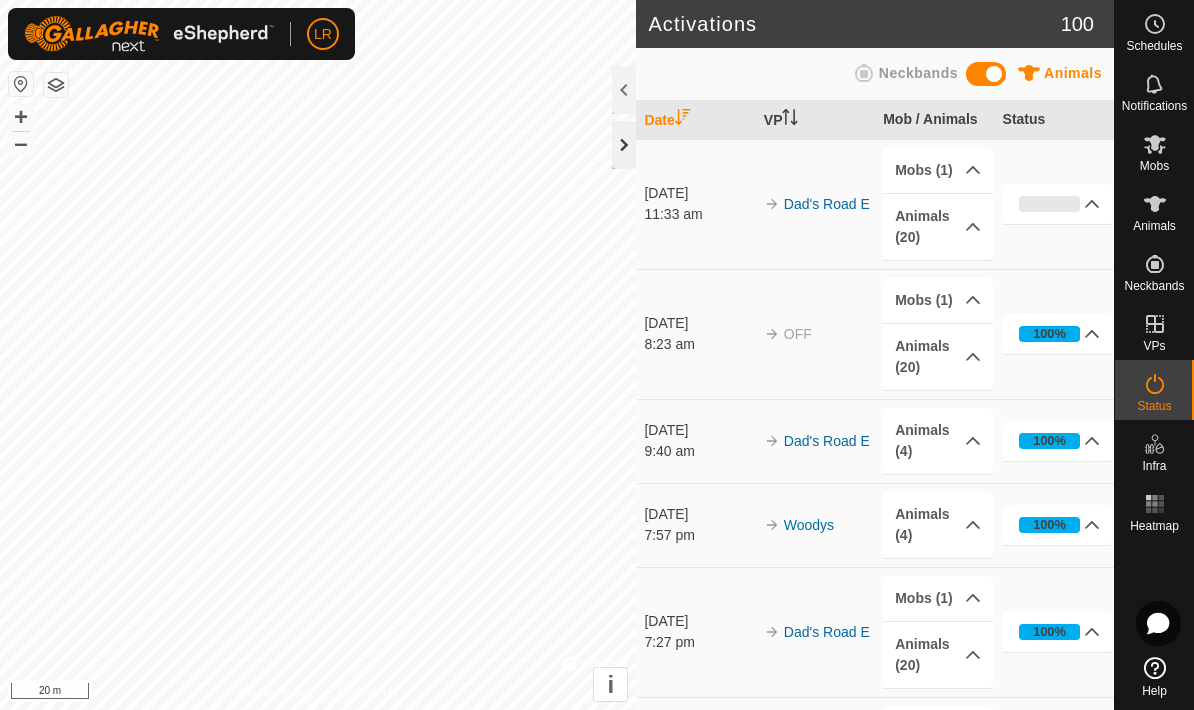 click 